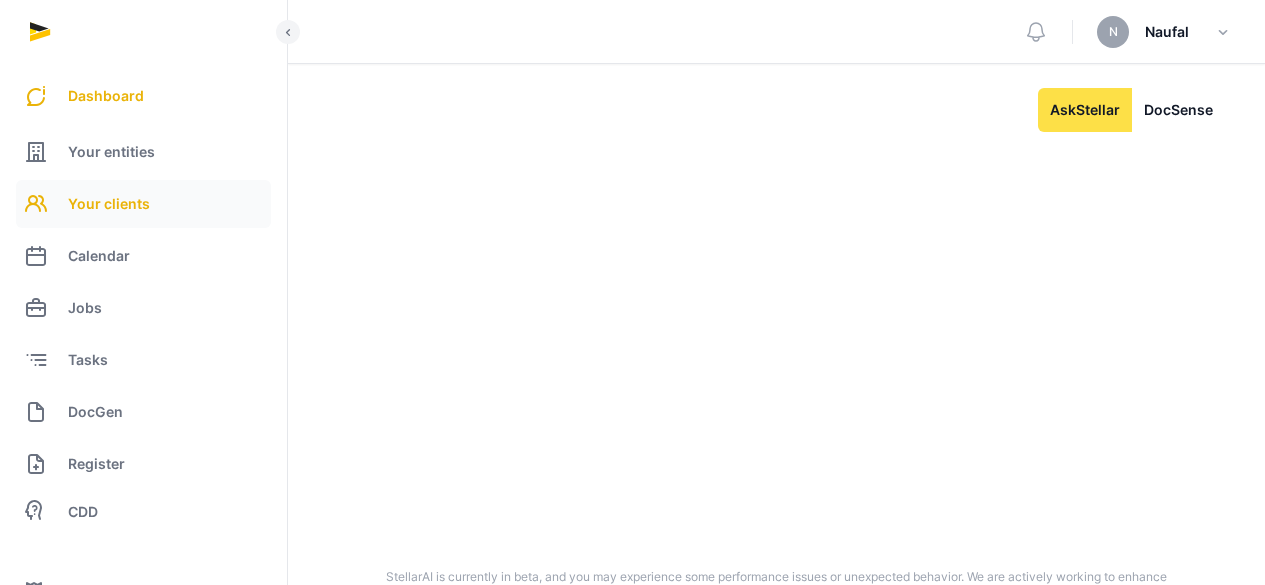 scroll, scrollTop: 0, scrollLeft: 0, axis: both 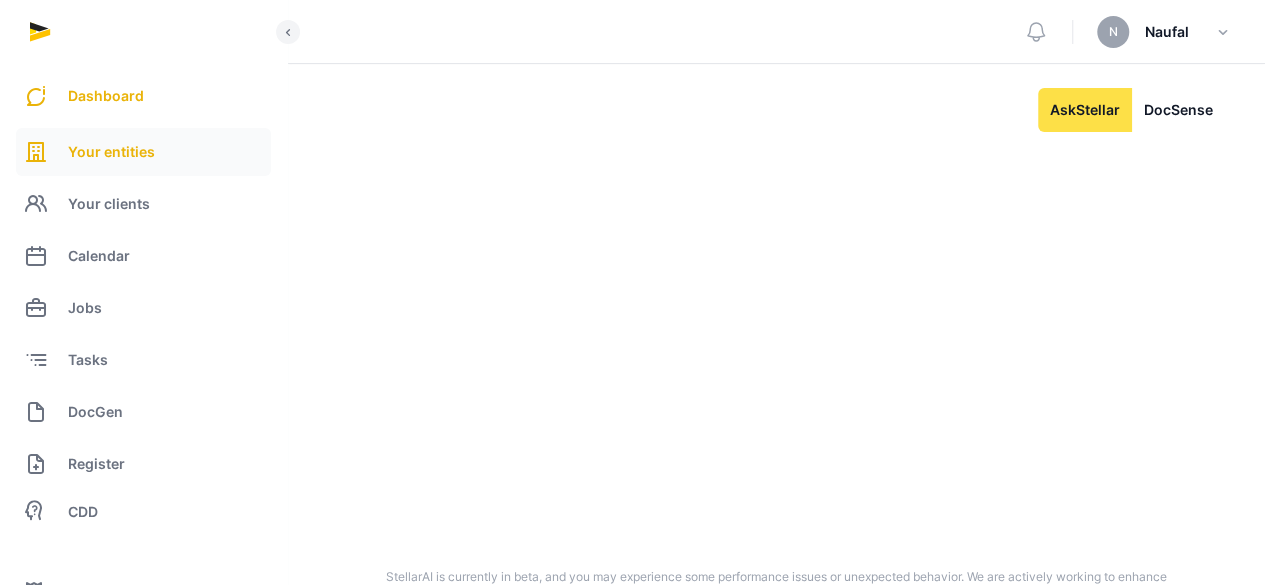 click on "Your entities" at bounding box center (143, 152) 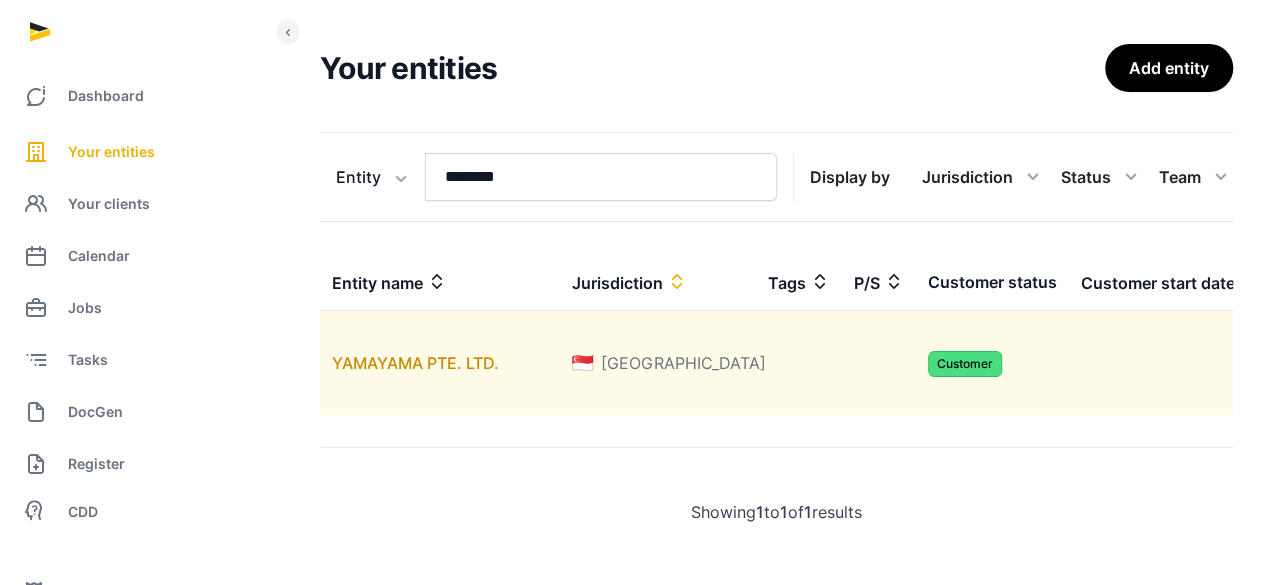 scroll, scrollTop: 100, scrollLeft: 0, axis: vertical 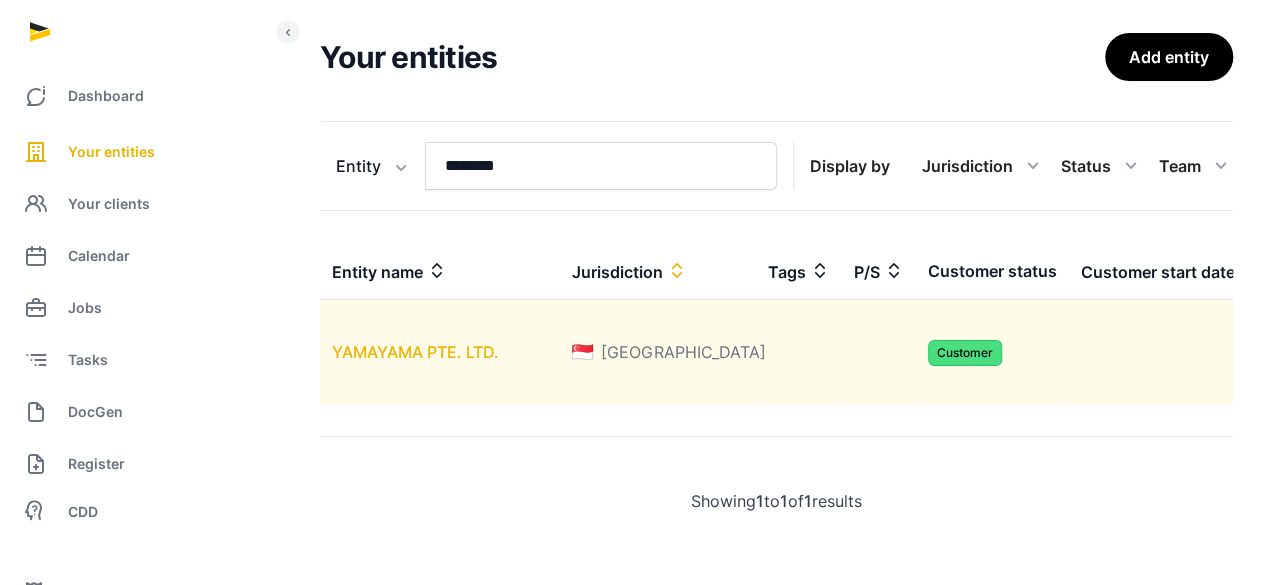 click on "YAMAYAMA PTE. LTD." at bounding box center [415, 352] 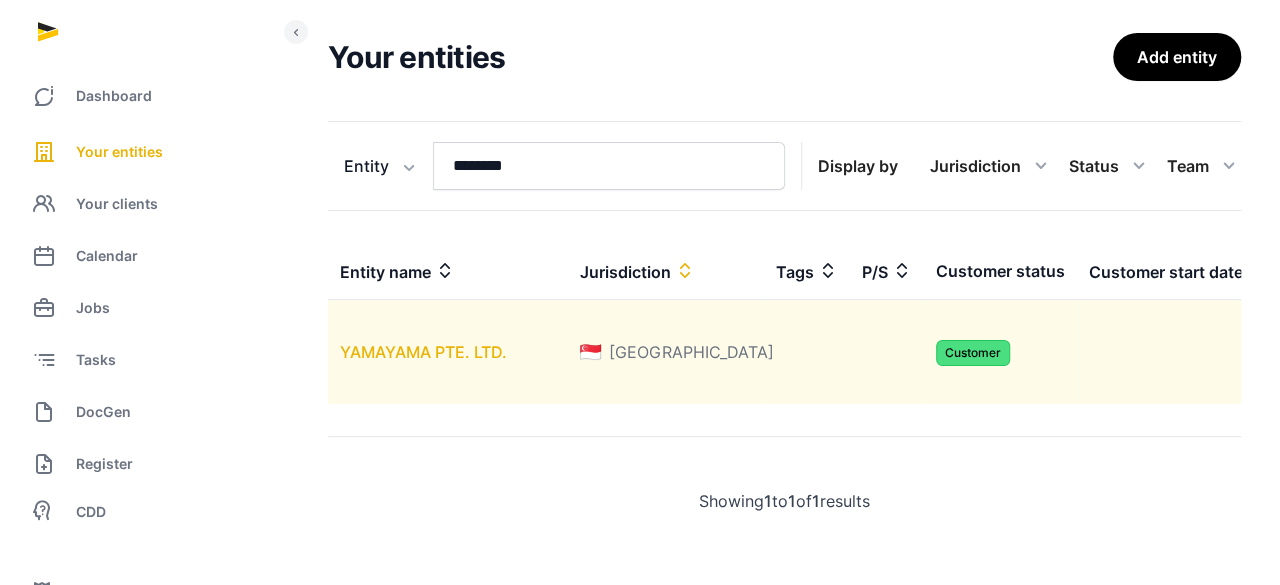 scroll, scrollTop: 0, scrollLeft: 0, axis: both 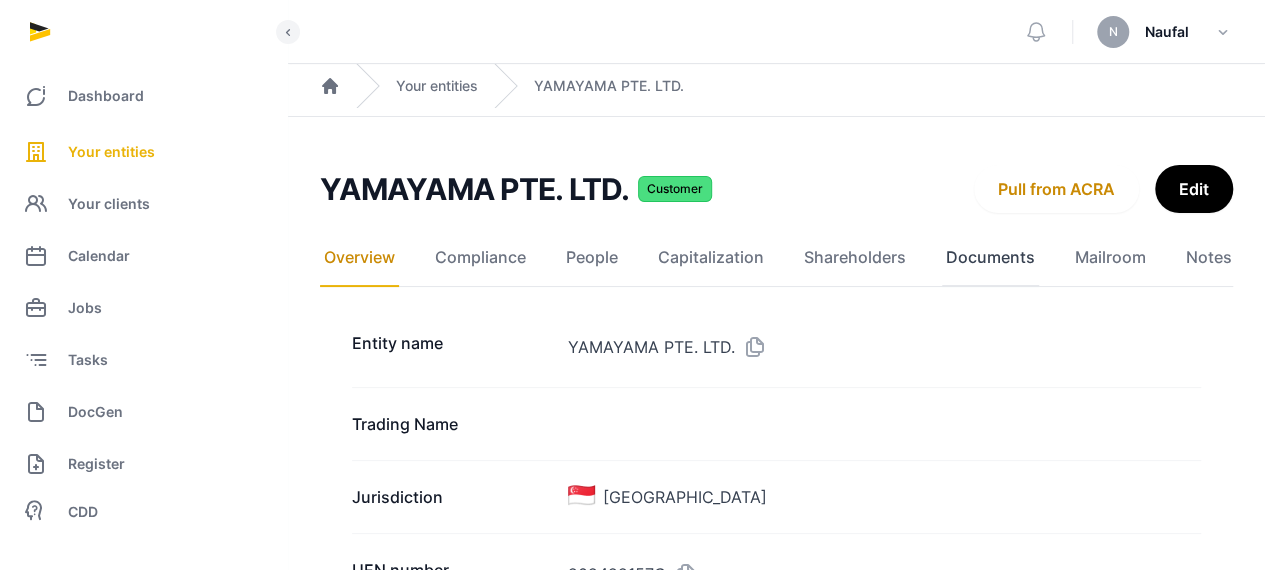 click on "Documents" 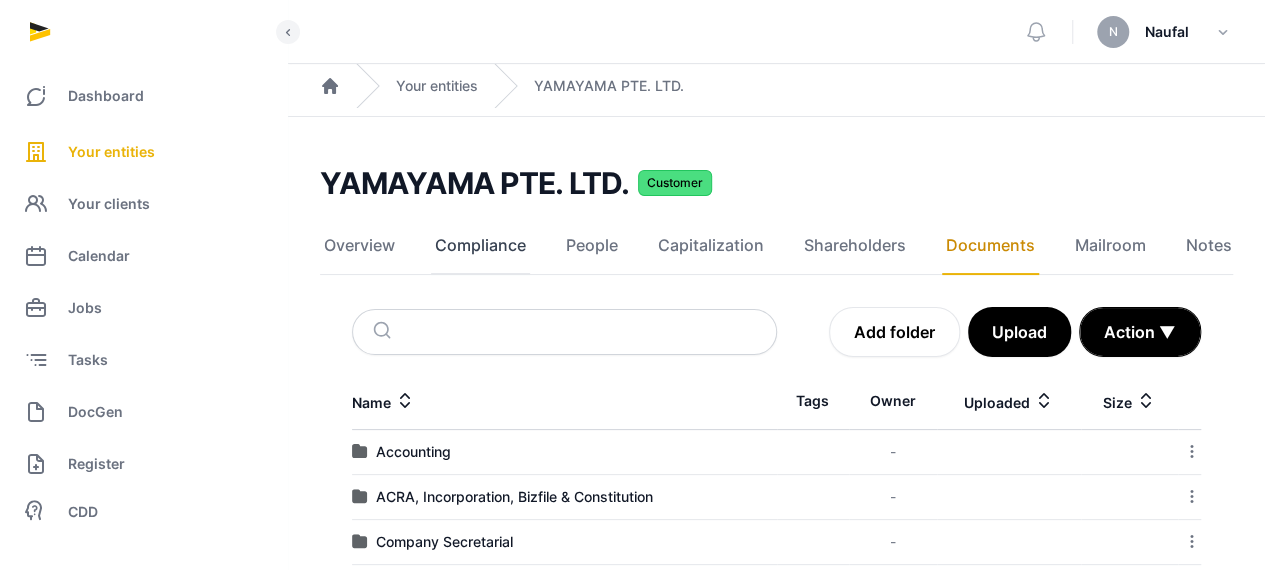 click on "Compliance" 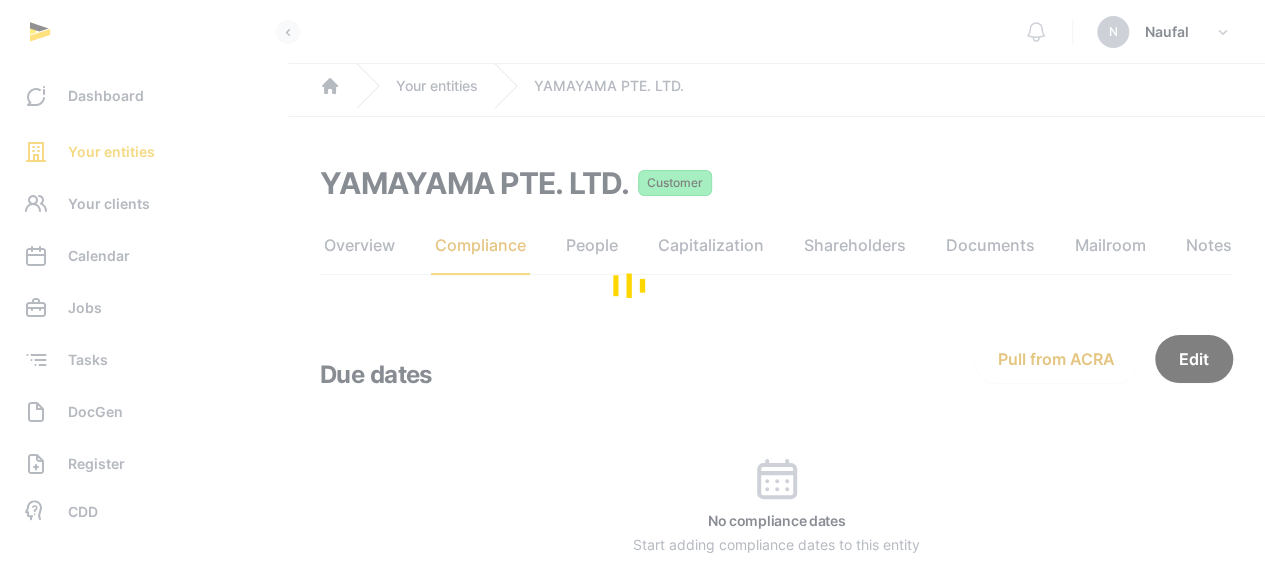click at bounding box center (632, 285) 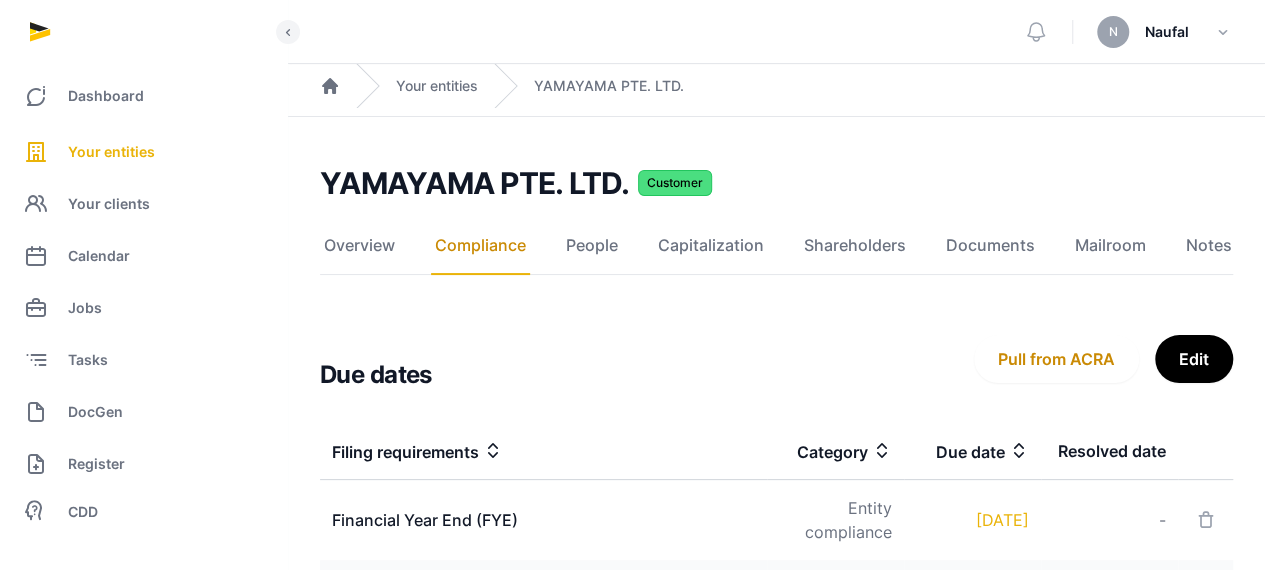 click on "Overview" 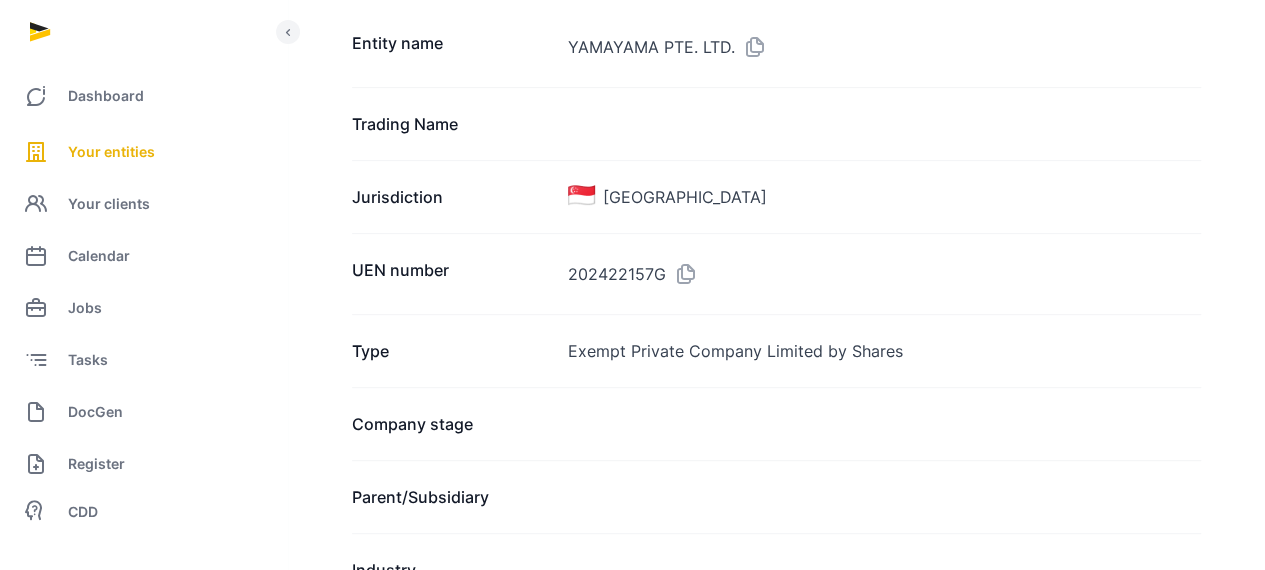 scroll, scrollTop: 0, scrollLeft: 0, axis: both 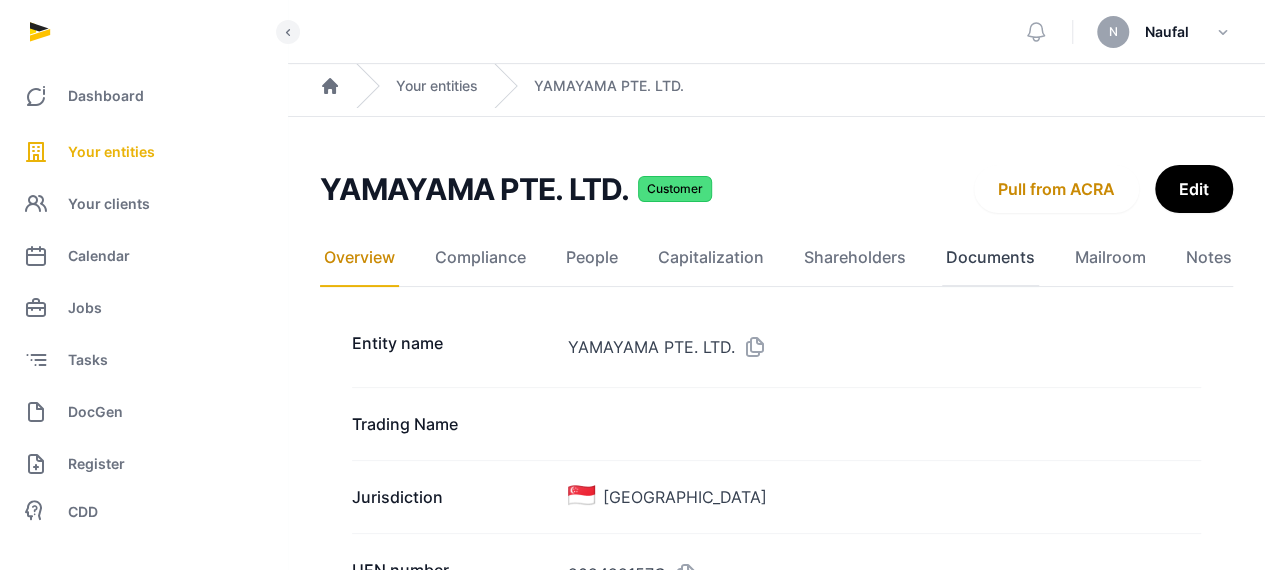 click on "Documents" 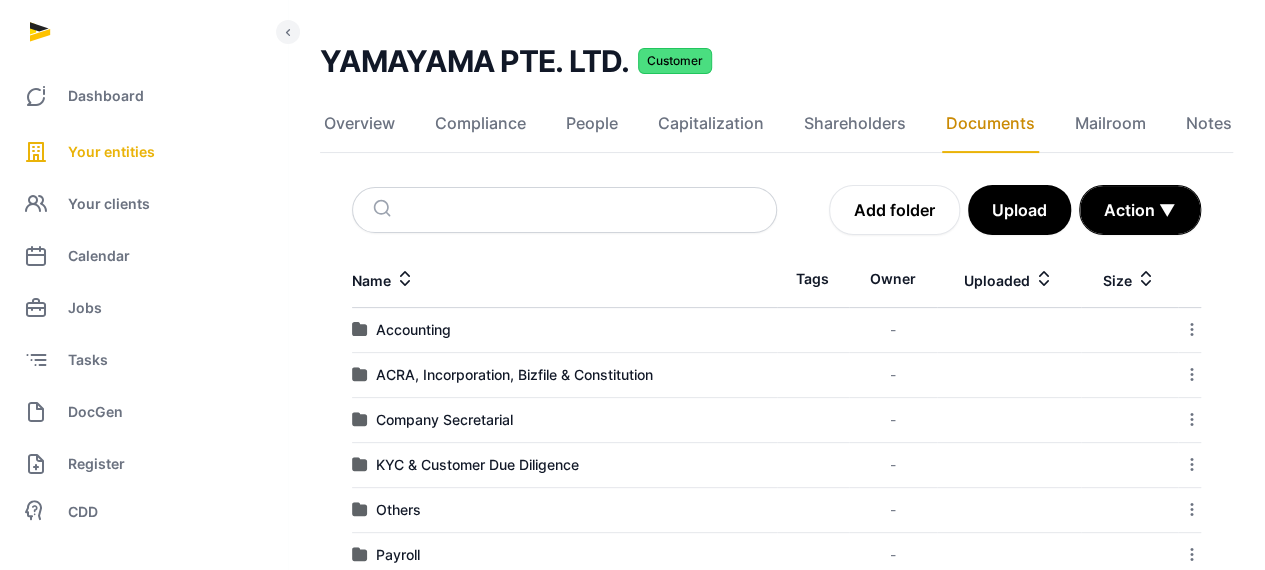 scroll, scrollTop: 200, scrollLeft: 0, axis: vertical 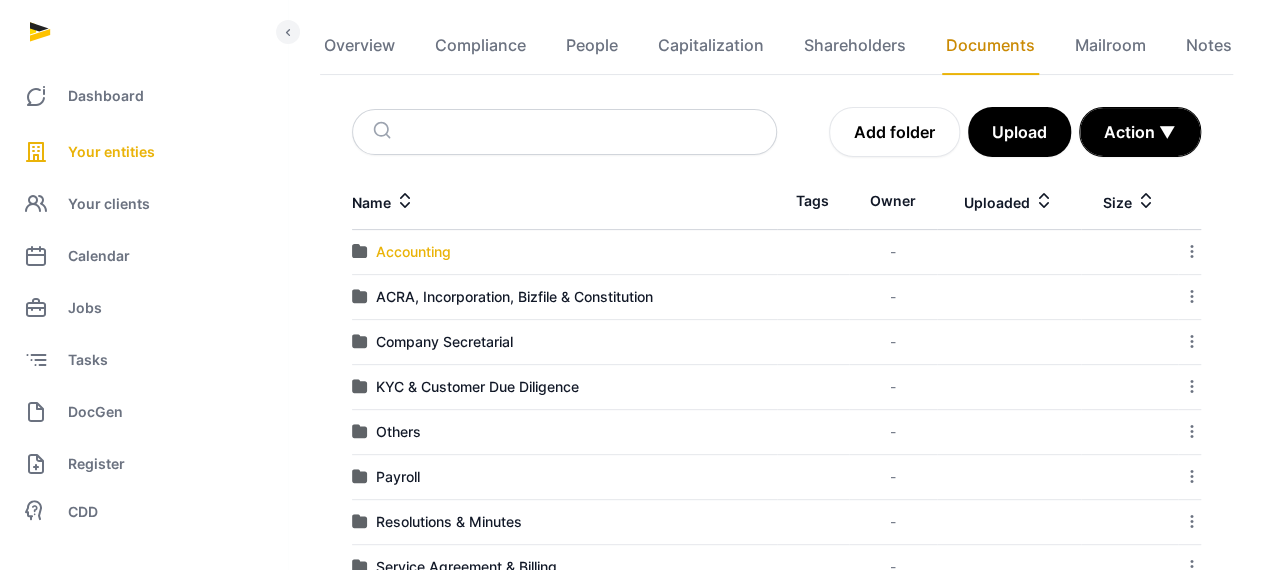 click on "Accounting" at bounding box center (413, 252) 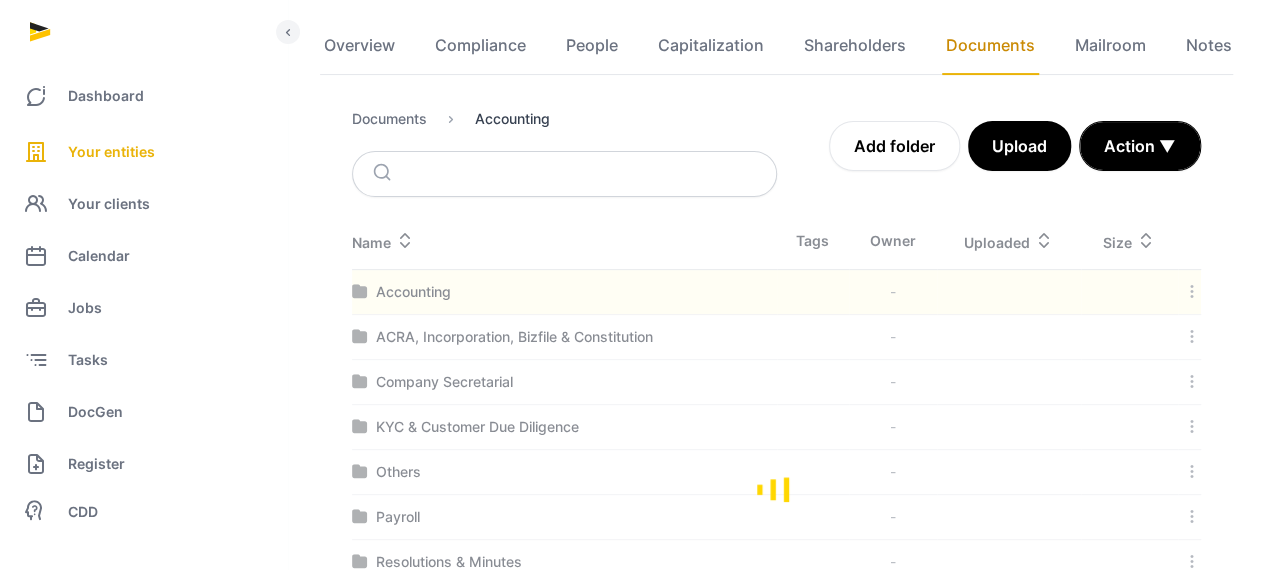 scroll, scrollTop: 72, scrollLeft: 0, axis: vertical 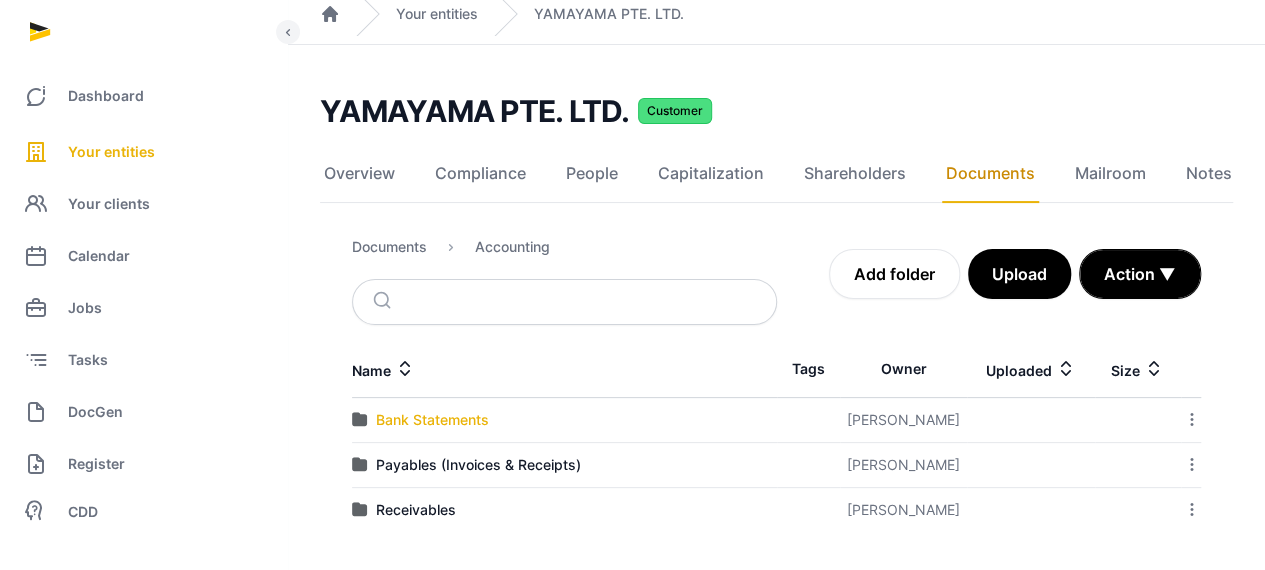 click on "Bank Statements" at bounding box center [432, 420] 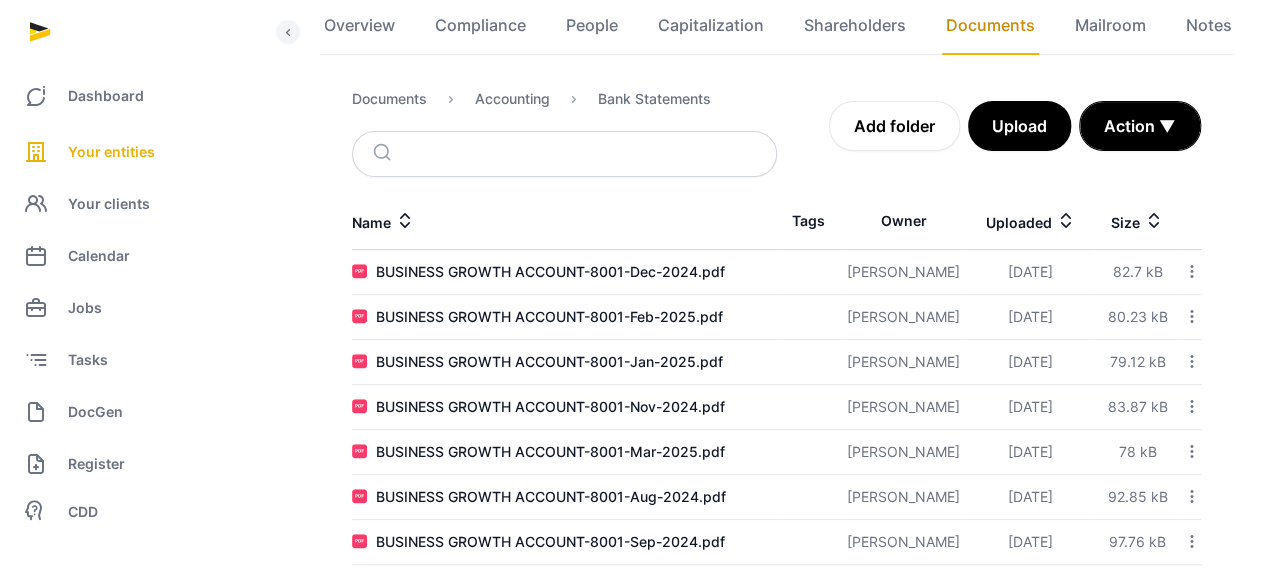 scroll, scrollTop: 0, scrollLeft: 0, axis: both 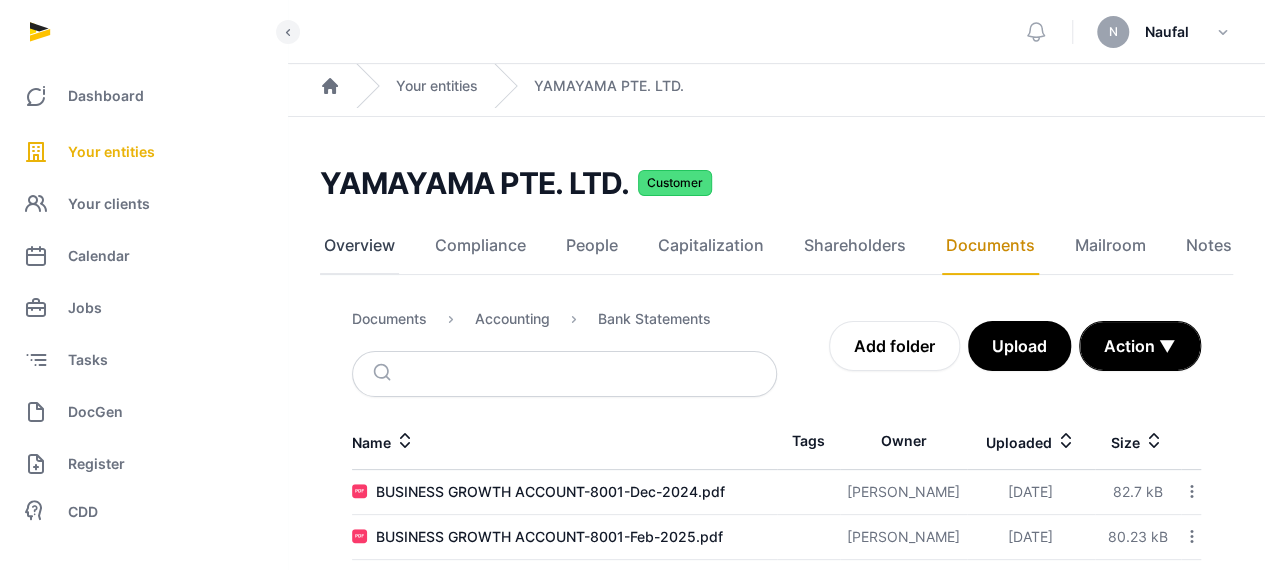 click on "Overview" 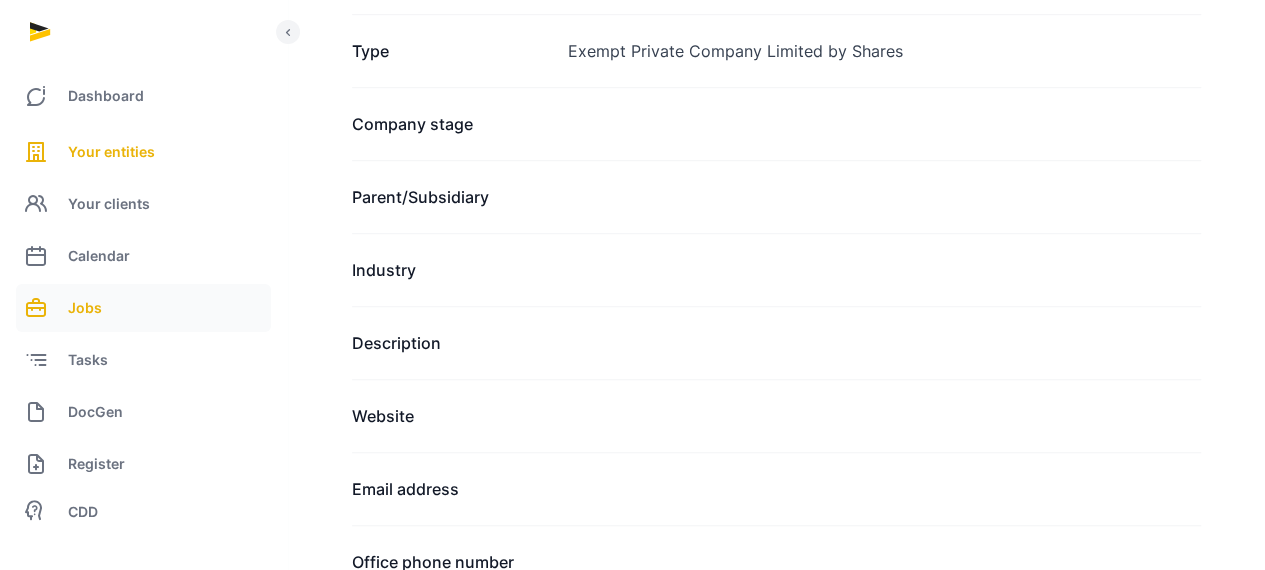 scroll, scrollTop: 0, scrollLeft: 0, axis: both 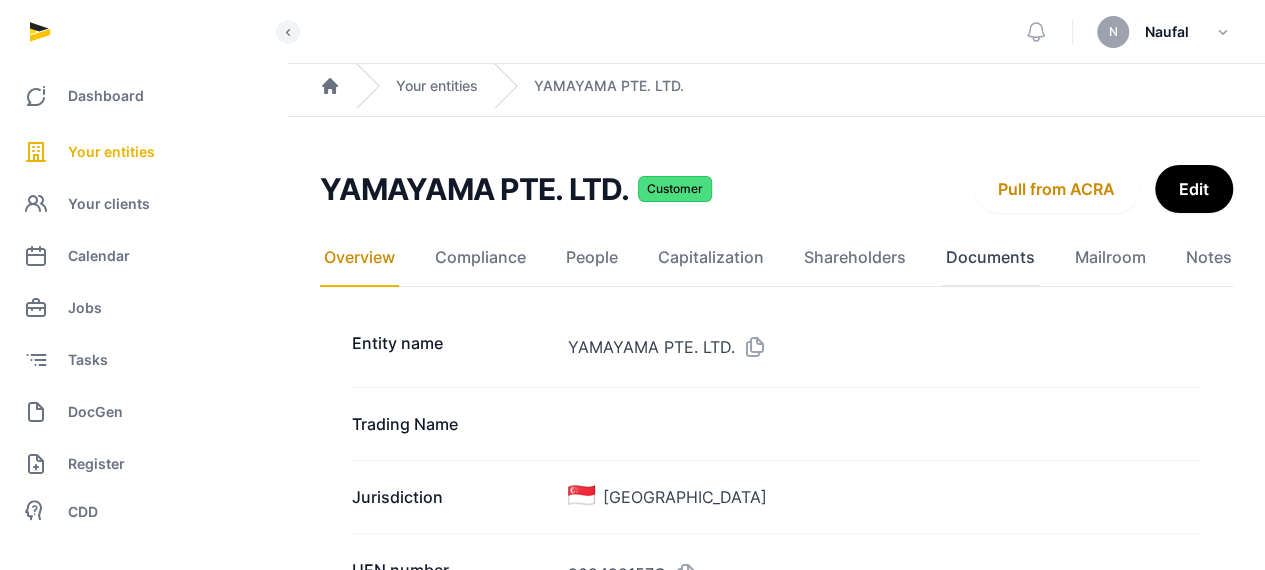 click on "Documents" 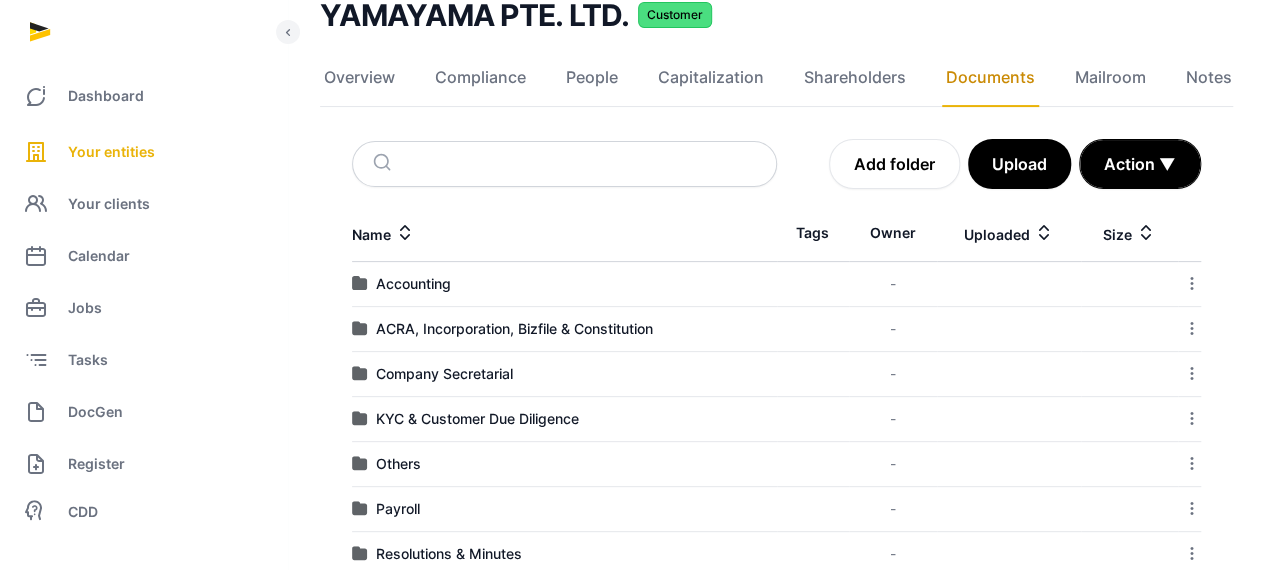 scroll, scrollTop: 200, scrollLeft: 0, axis: vertical 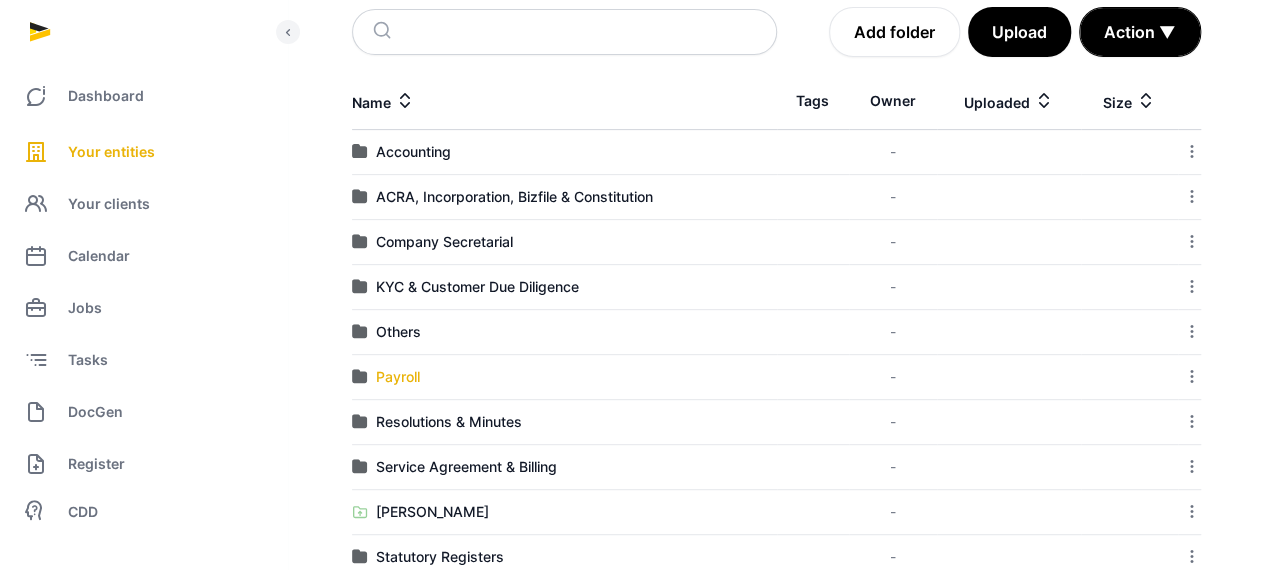 click on "Payroll" at bounding box center (398, 377) 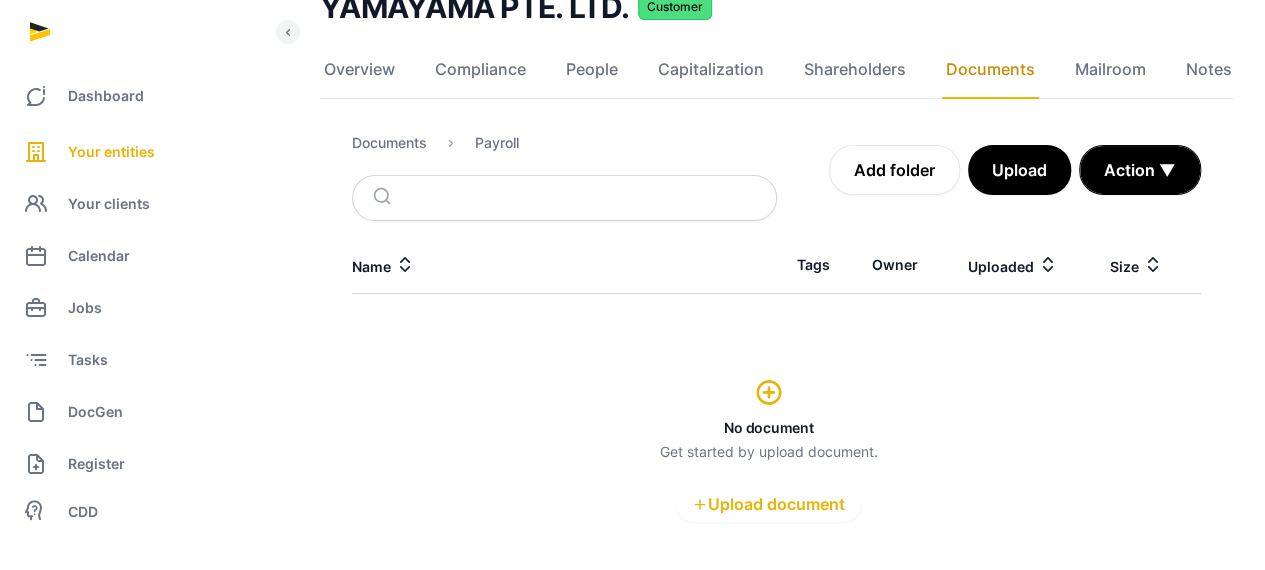 scroll, scrollTop: 146, scrollLeft: 0, axis: vertical 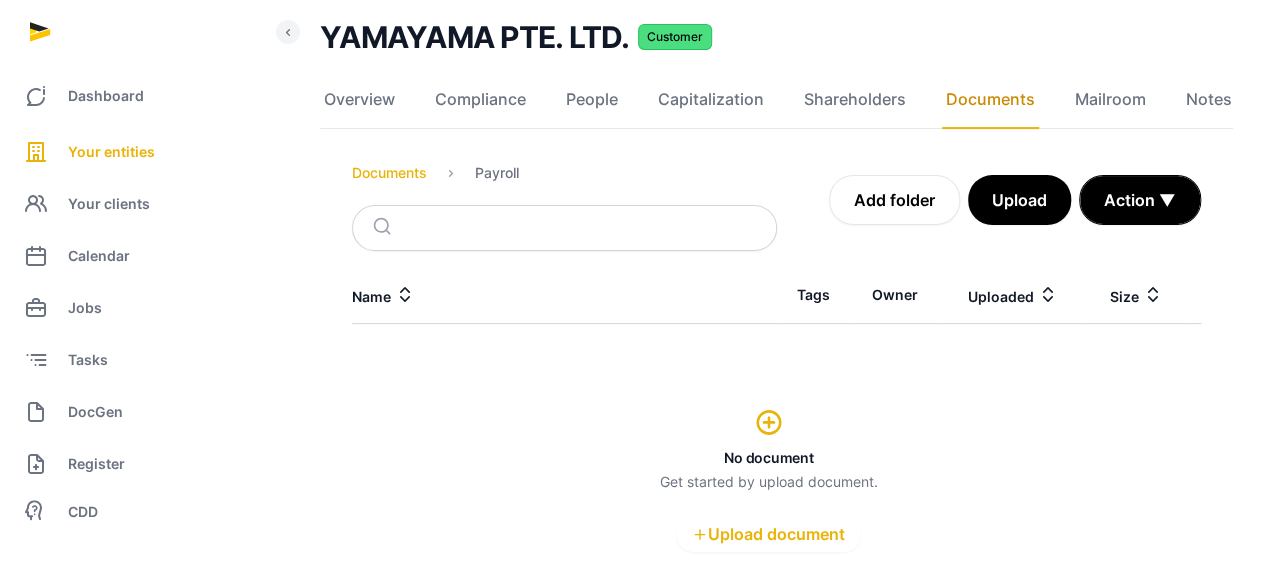 click on "Documents" at bounding box center [389, 173] 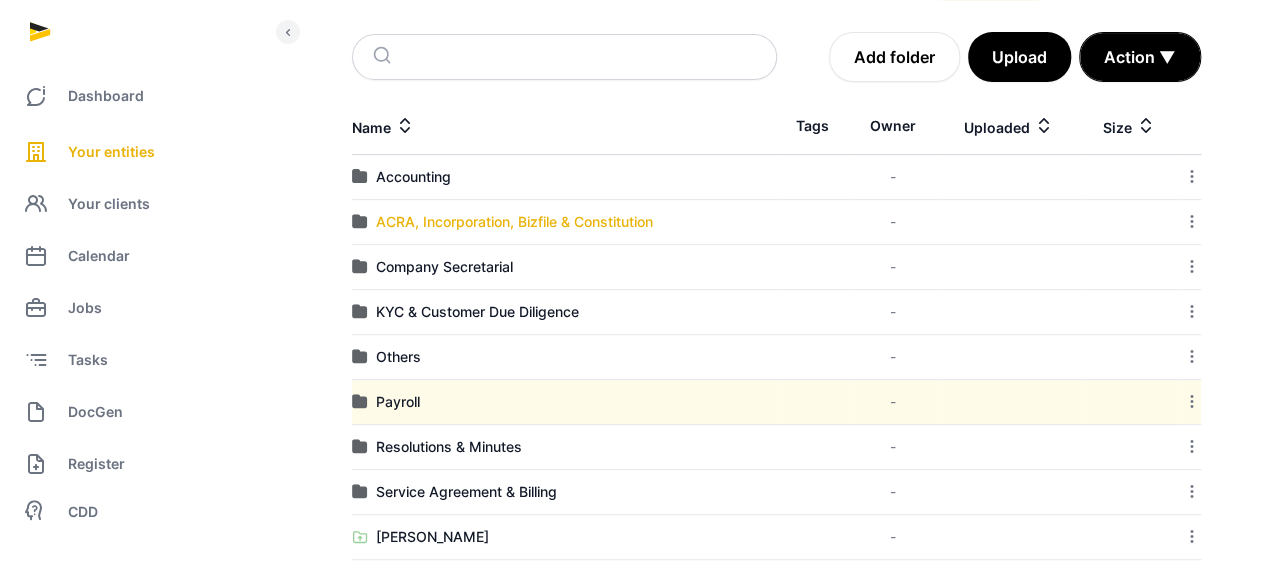 scroll, scrollTop: 389, scrollLeft: 0, axis: vertical 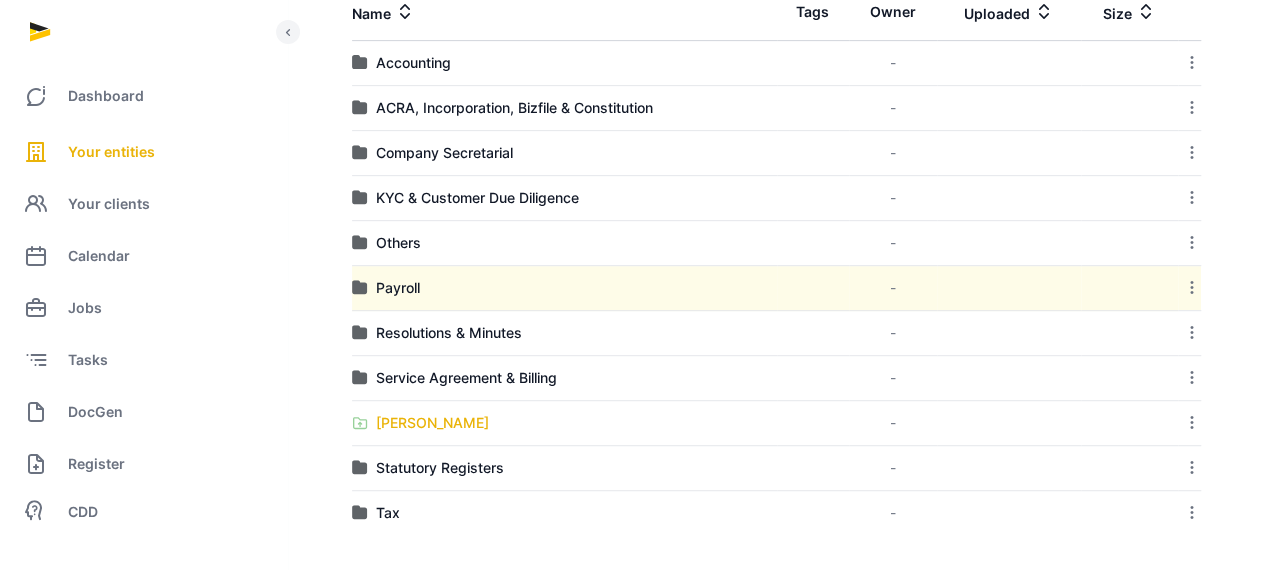 click on "[PERSON_NAME]" at bounding box center (432, 423) 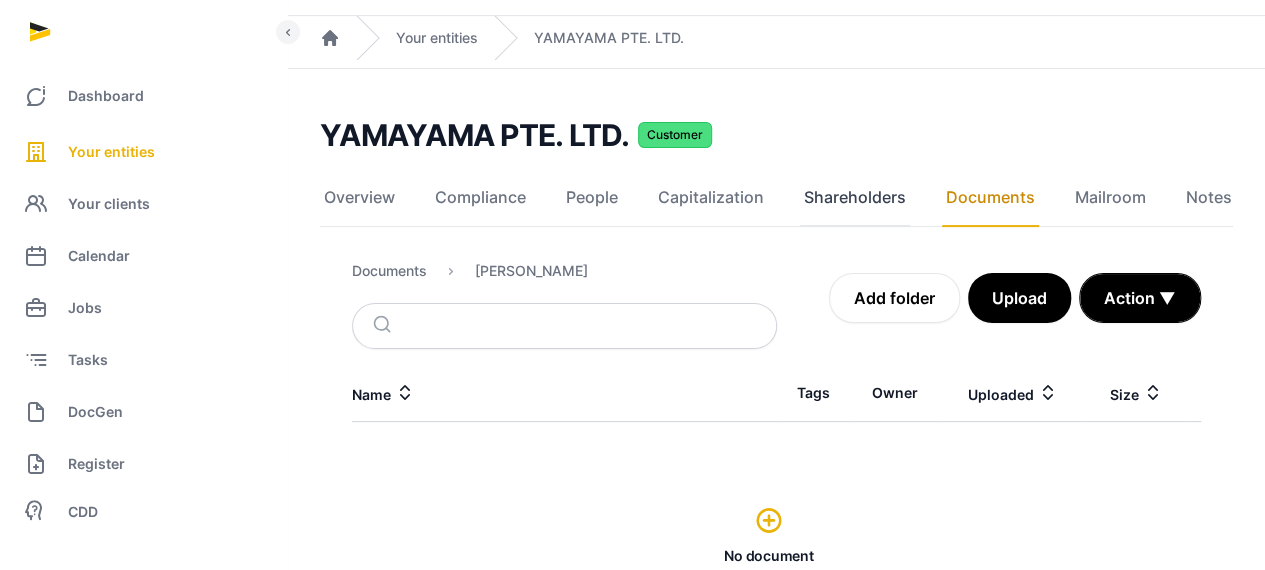 scroll, scrollTop: 46, scrollLeft: 0, axis: vertical 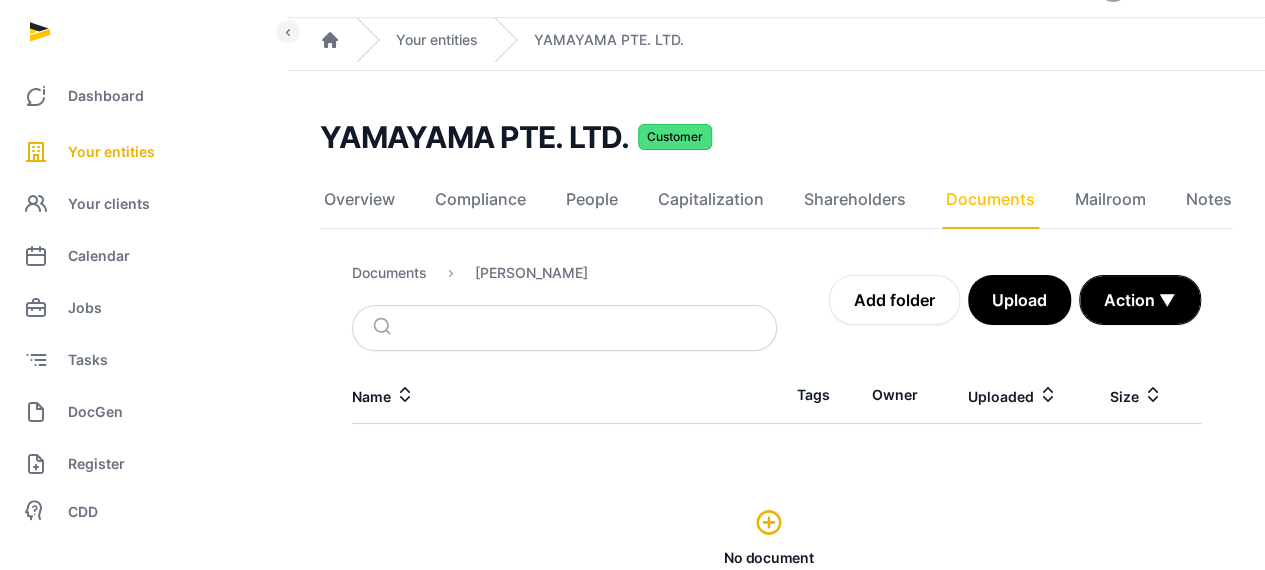 click on "Documents" 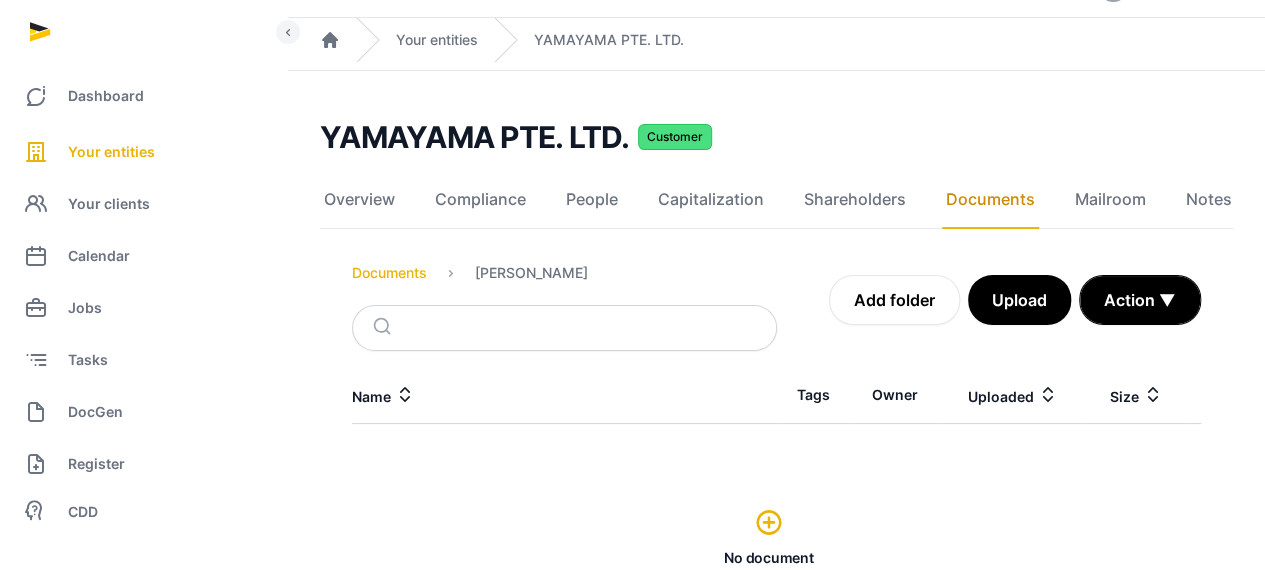 click on "Documents" at bounding box center [389, 273] 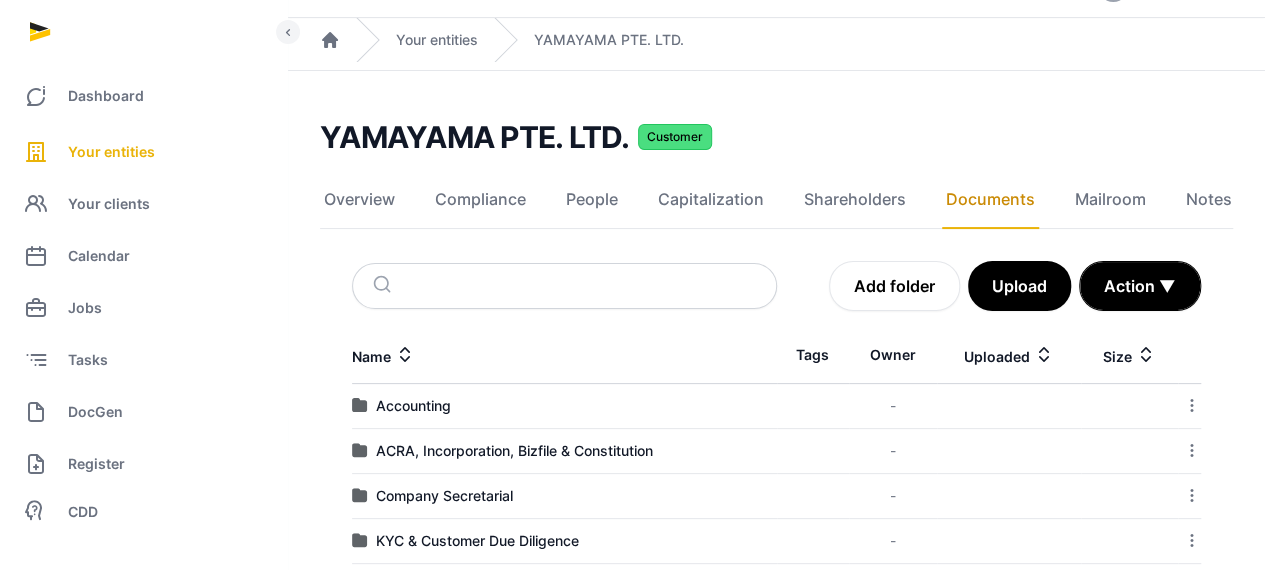 scroll, scrollTop: 389, scrollLeft: 0, axis: vertical 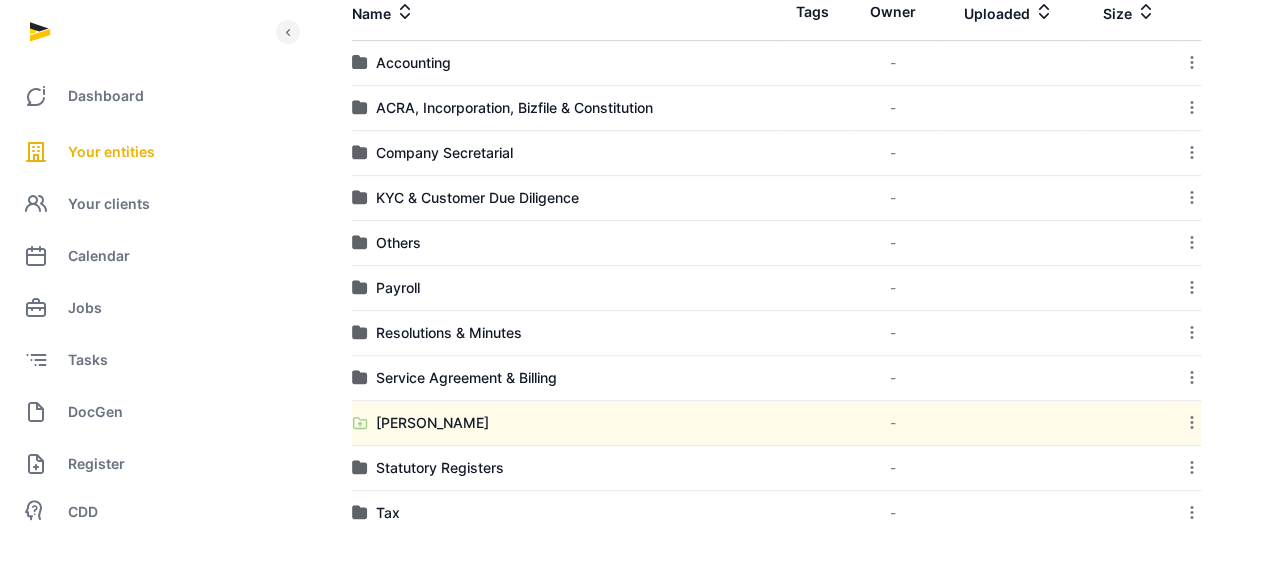 click on "Accounting" at bounding box center (413, 63) 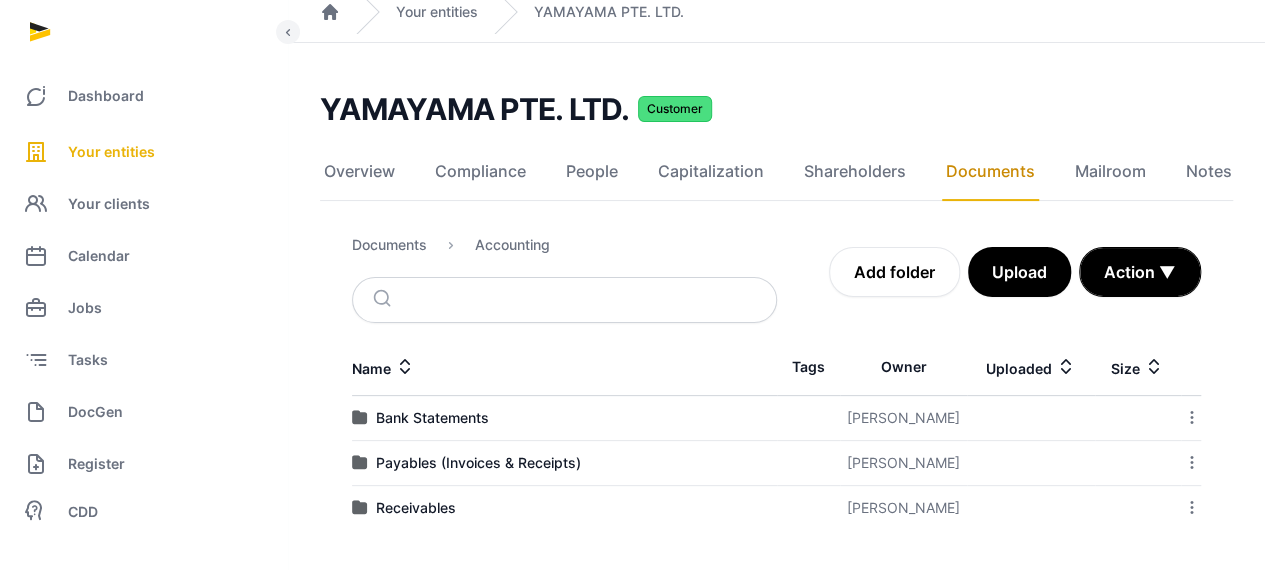scroll, scrollTop: 72, scrollLeft: 0, axis: vertical 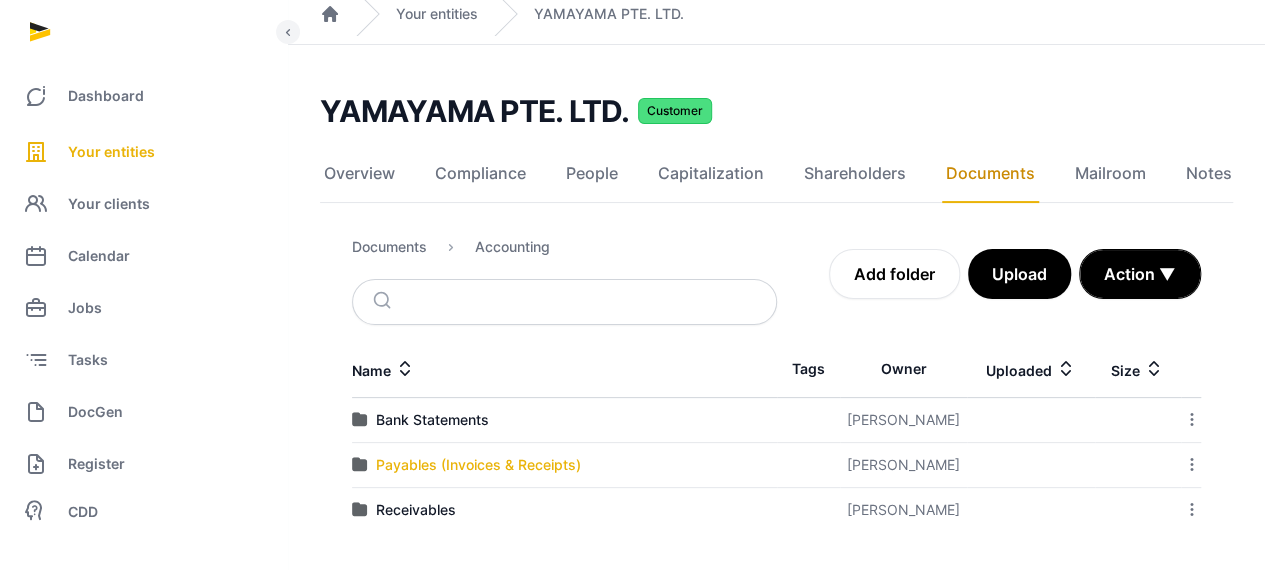 click on "Payables (Invoices & Receipts)" at bounding box center [478, 465] 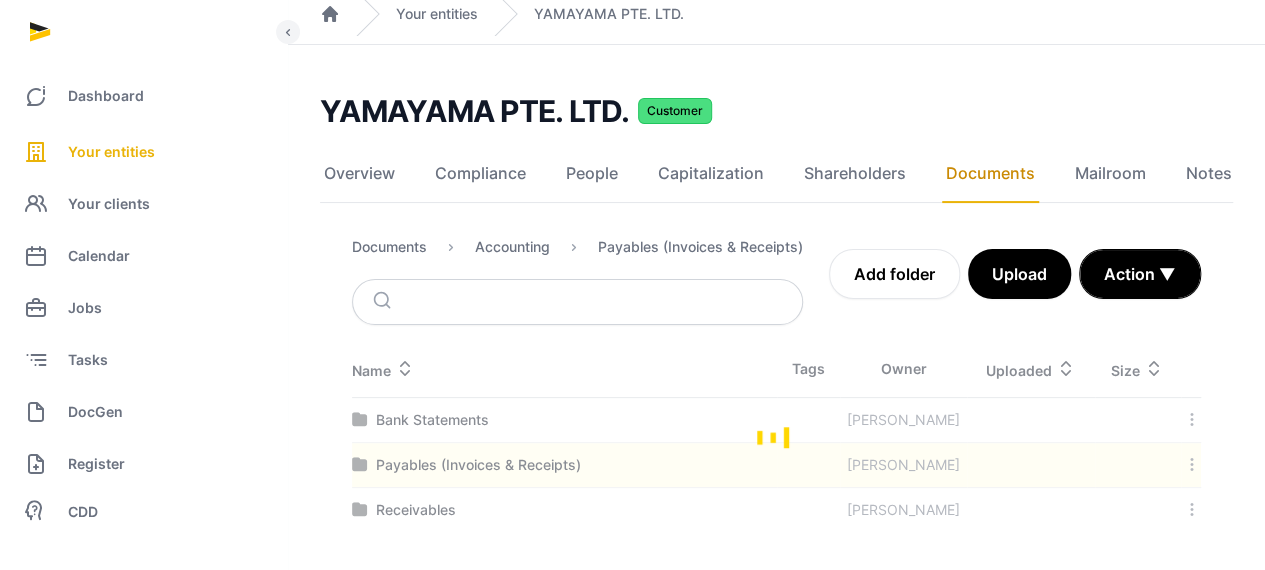 scroll, scrollTop: 340, scrollLeft: 0, axis: vertical 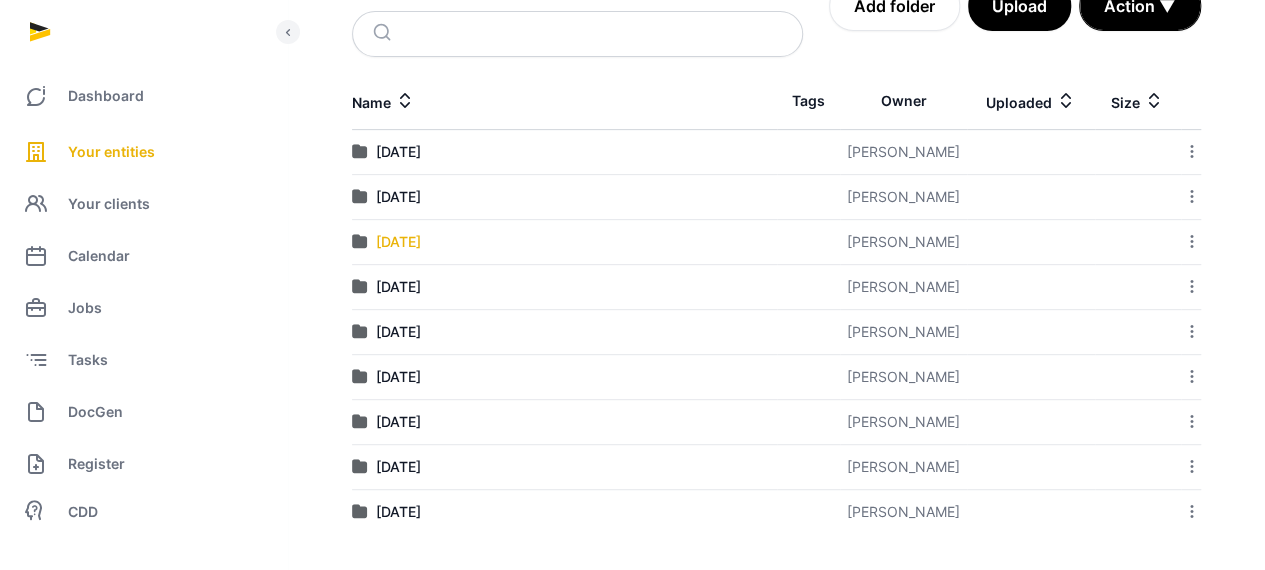 click on "[DATE]" at bounding box center (398, 242) 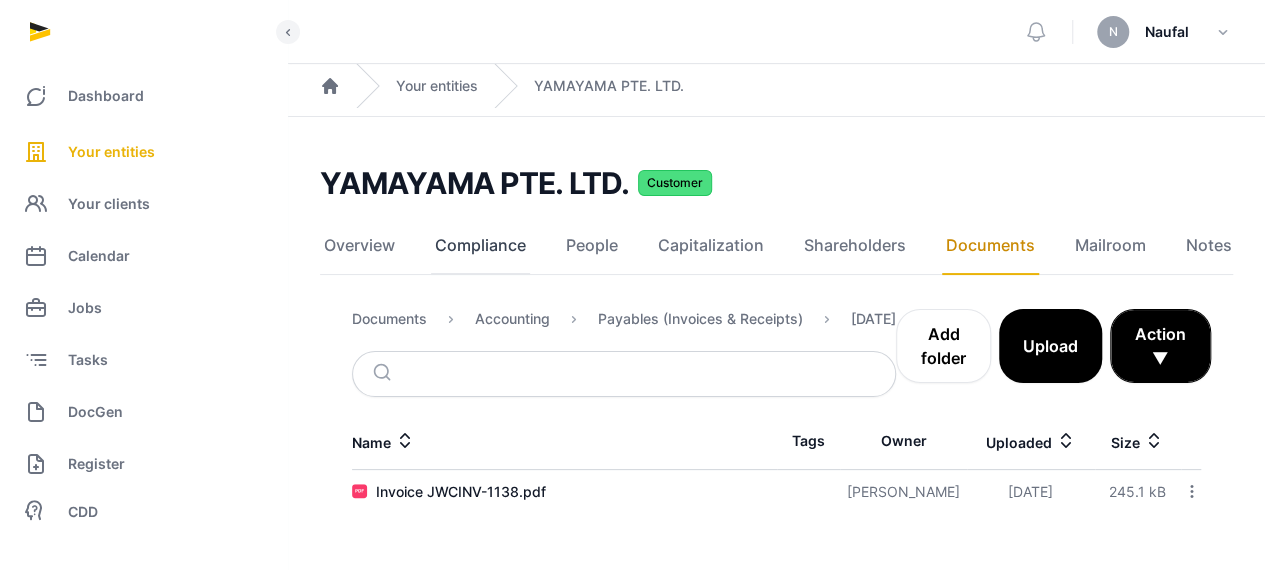 scroll, scrollTop: 15, scrollLeft: 0, axis: vertical 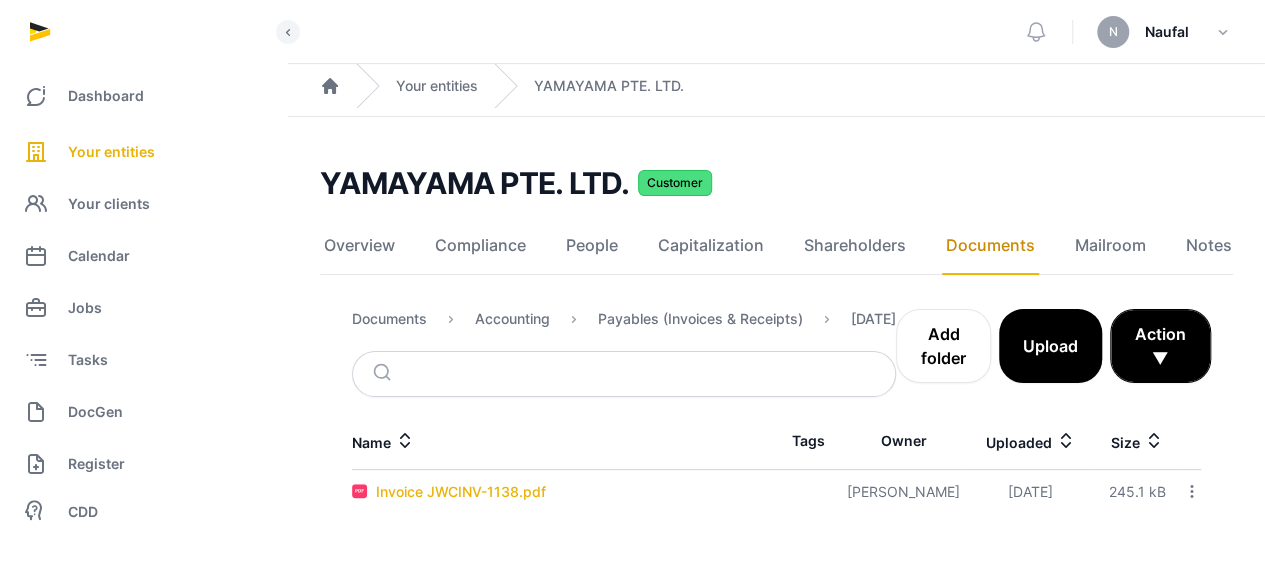 click on "Invoice JWCINV-1138.pdf" at bounding box center (461, 492) 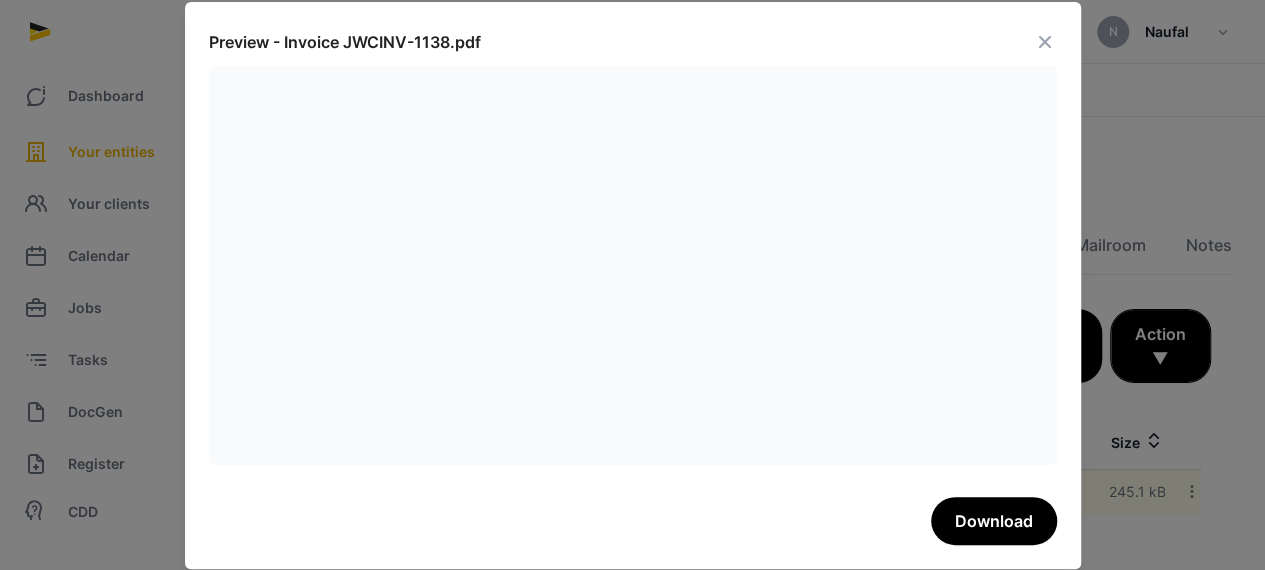 click at bounding box center [1045, 42] 